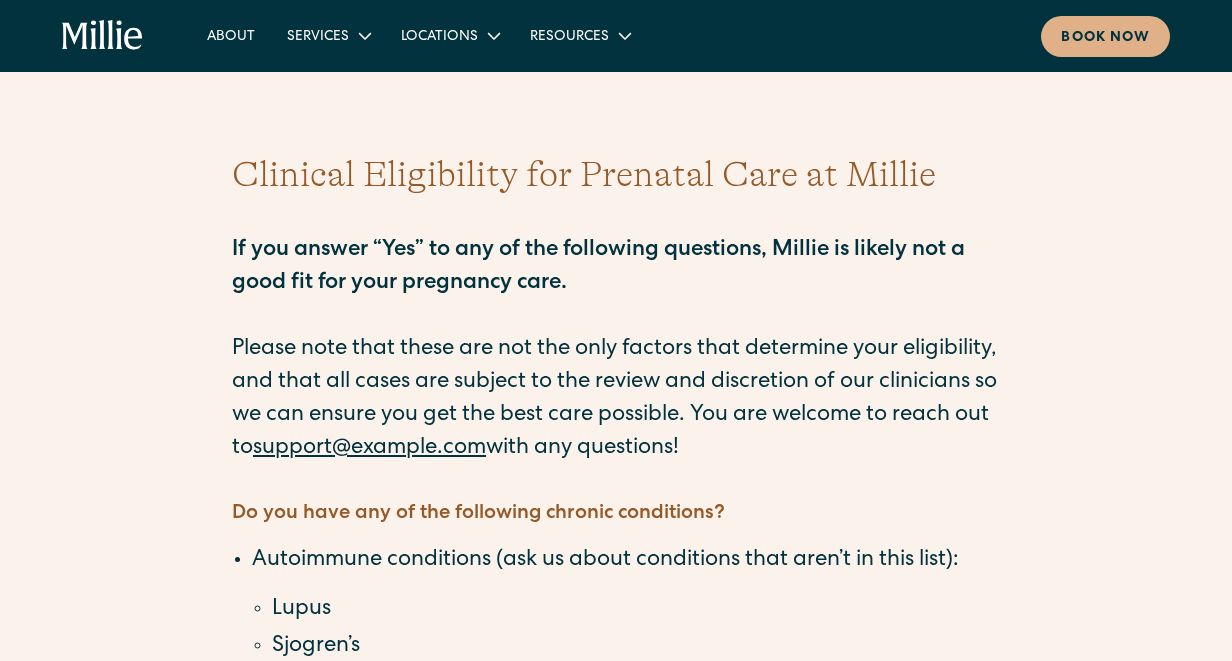scroll, scrollTop: 394, scrollLeft: 0, axis: vertical 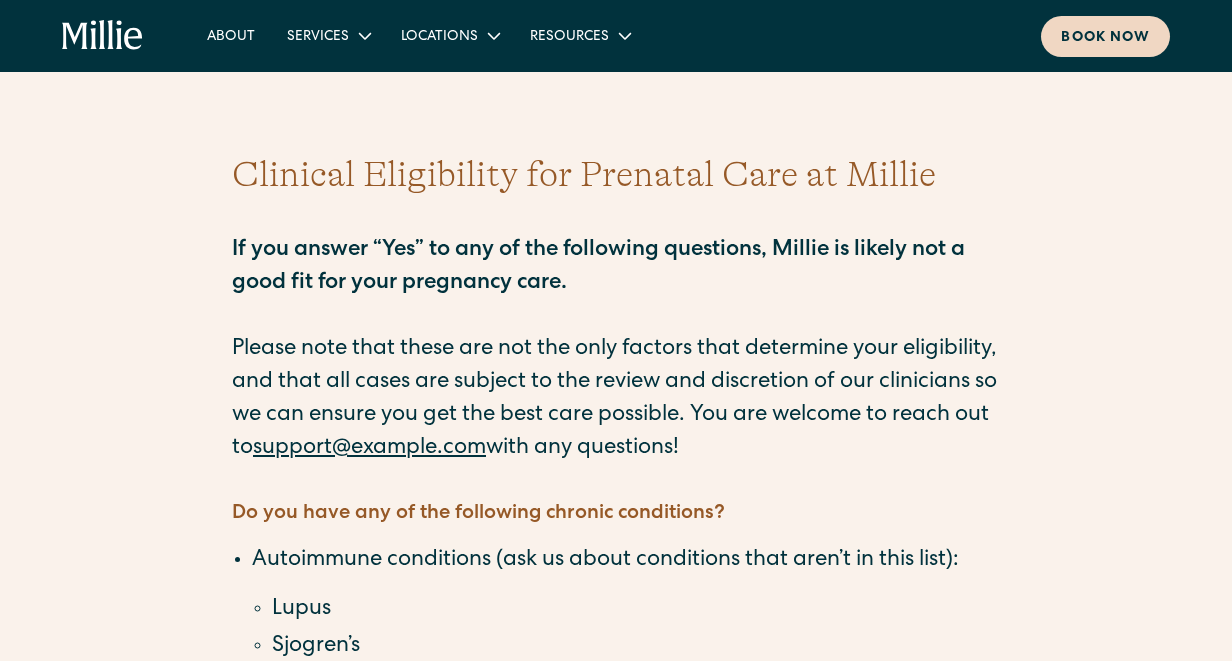 click on "Book now" at bounding box center (1105, 38) 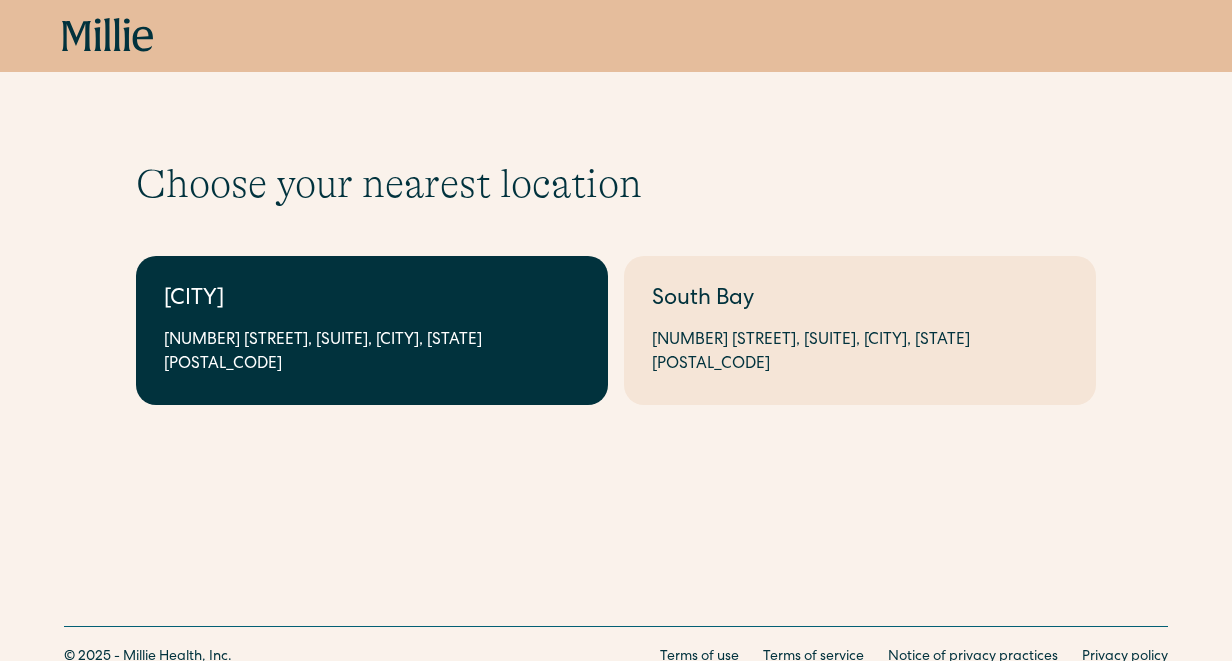scroll, scrollTop: 0, scrollLeft: 0, axis: both 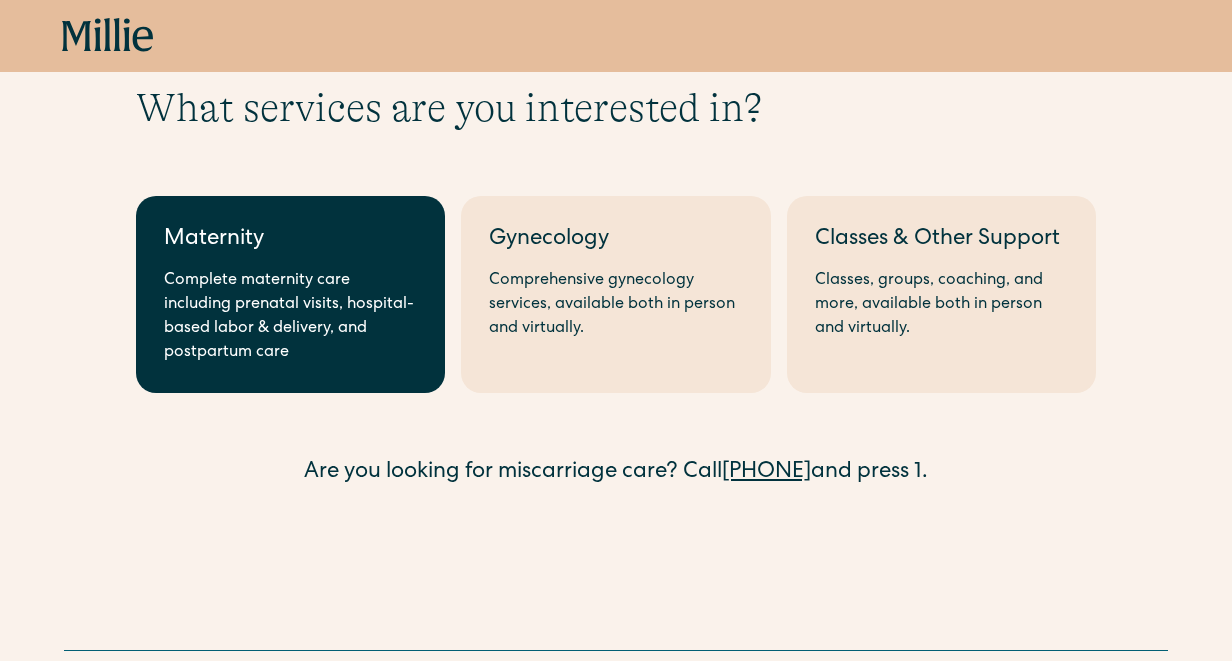 click on "Maternity Complete maternity care including prenatal visits, hospital-based labor & delivery, and postpartum care" at bounding box center [290, 294] 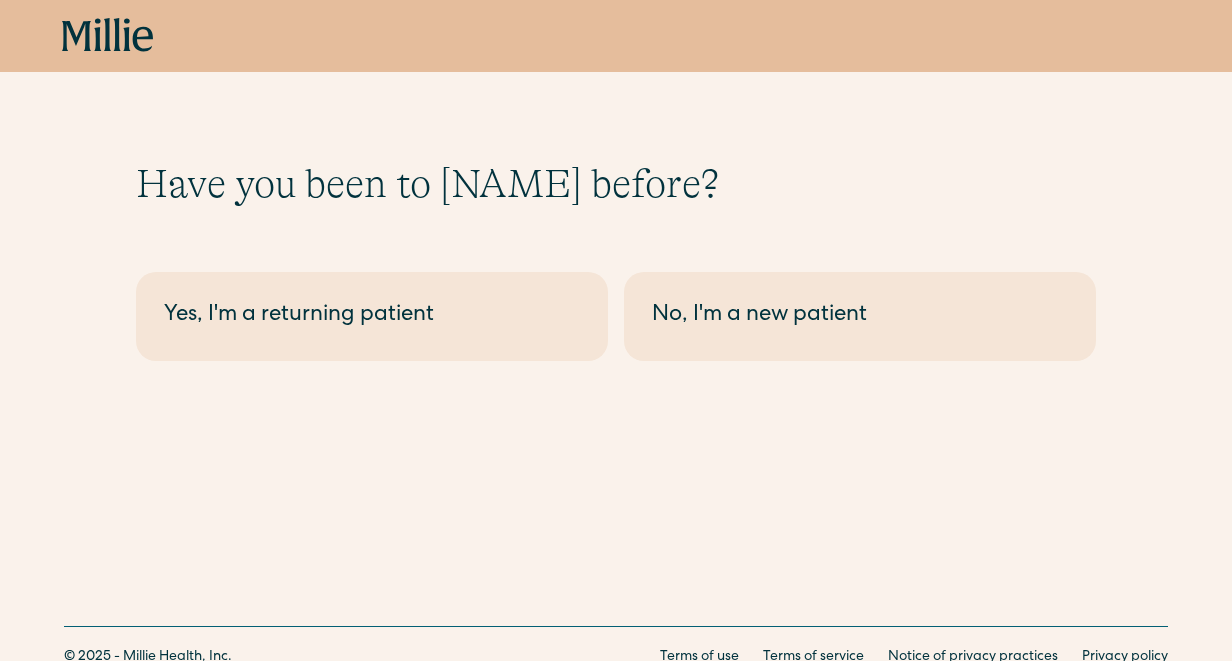 scroll, scrollTop: 0, scrollLeft: 0, axis: both 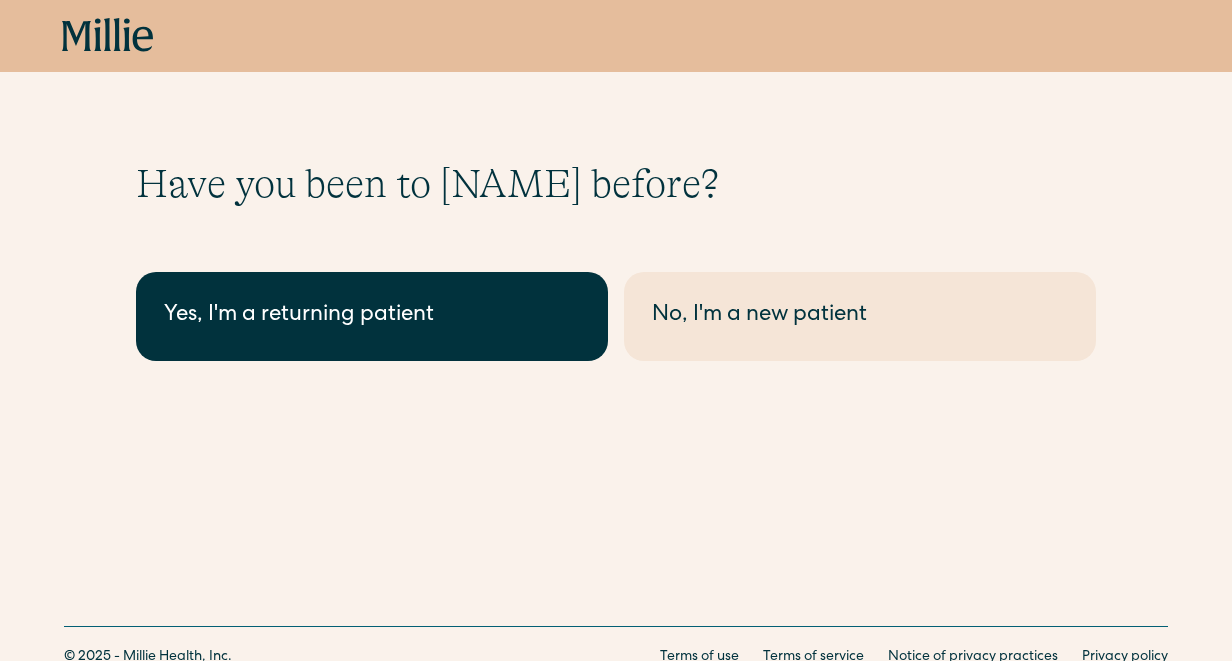 click on "Yes, I'm a returning patient" at bounding box center (372, 316) 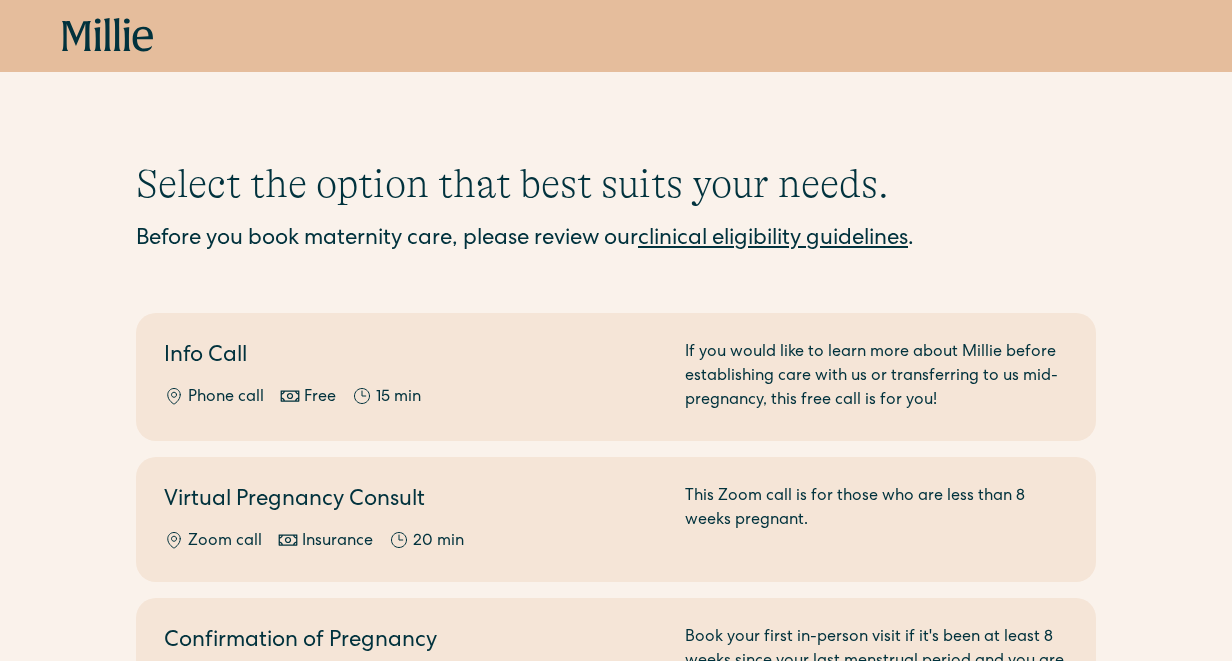 scroll, scrollTop: 0, scrollLeft: 0, axis: both 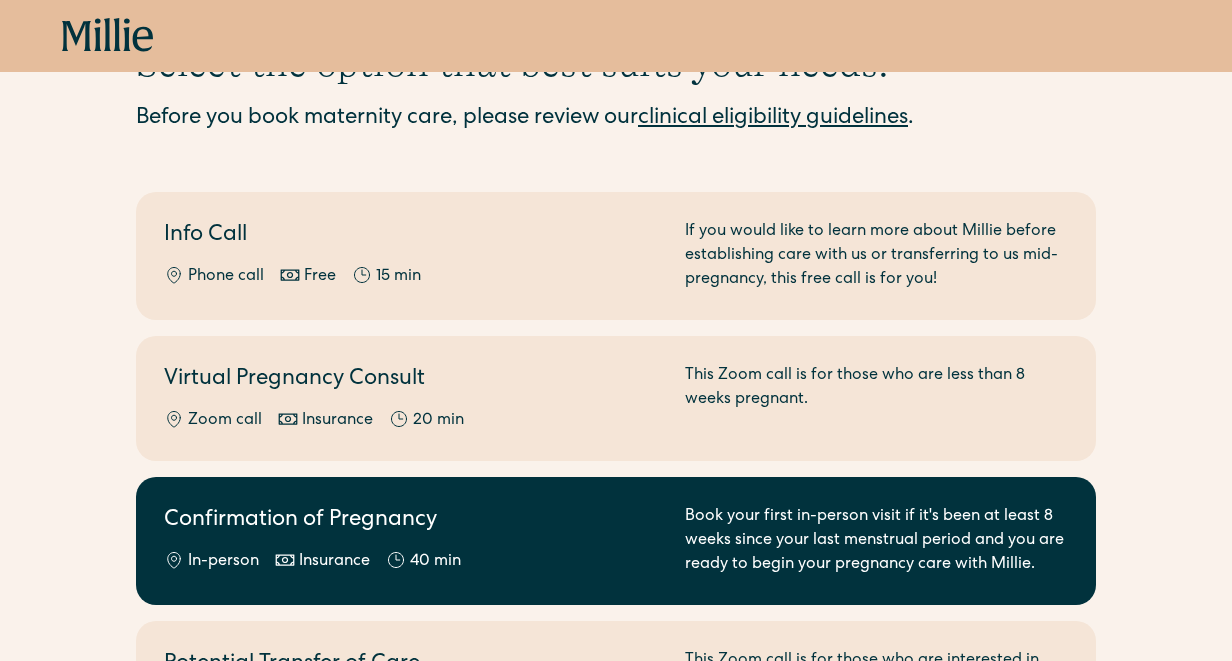 click on "Confirmation of Pregnancy In-person Insurance 40 min Book your first in-person visit if it's been at least 8 weeks since your last menstrual period and you are ready to begin your pregnancy care with Millie." at bounding box center (616, 541) 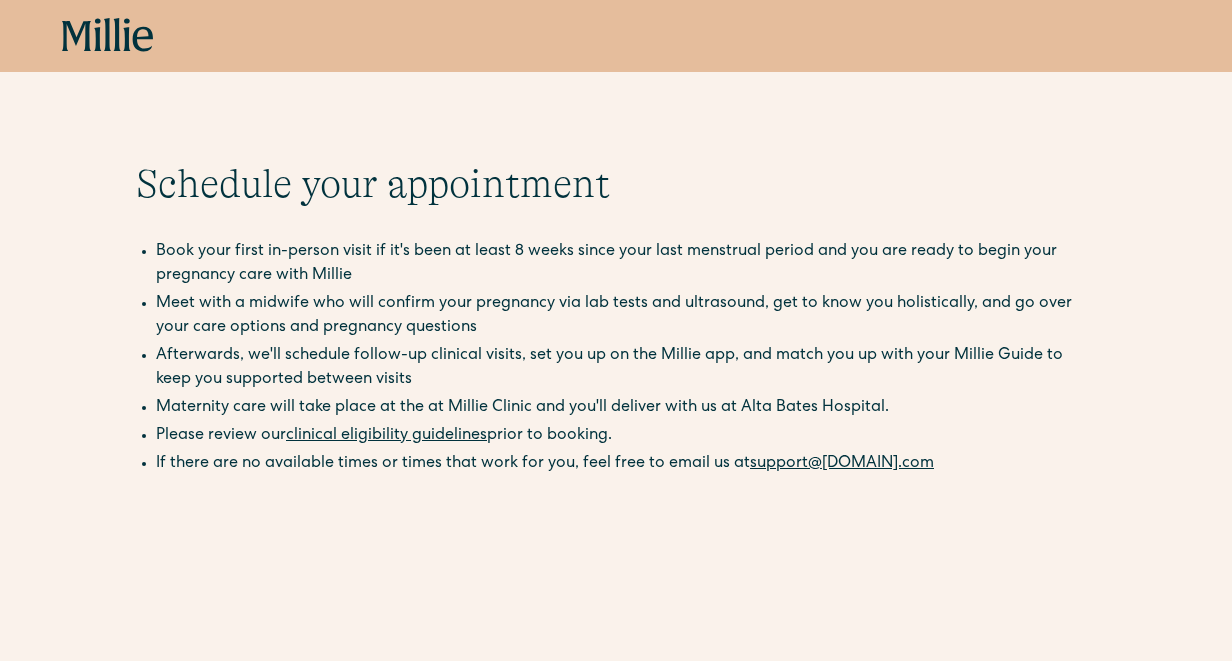 scroll, scrollTop: 0, scrollLeft: 0, axis: both 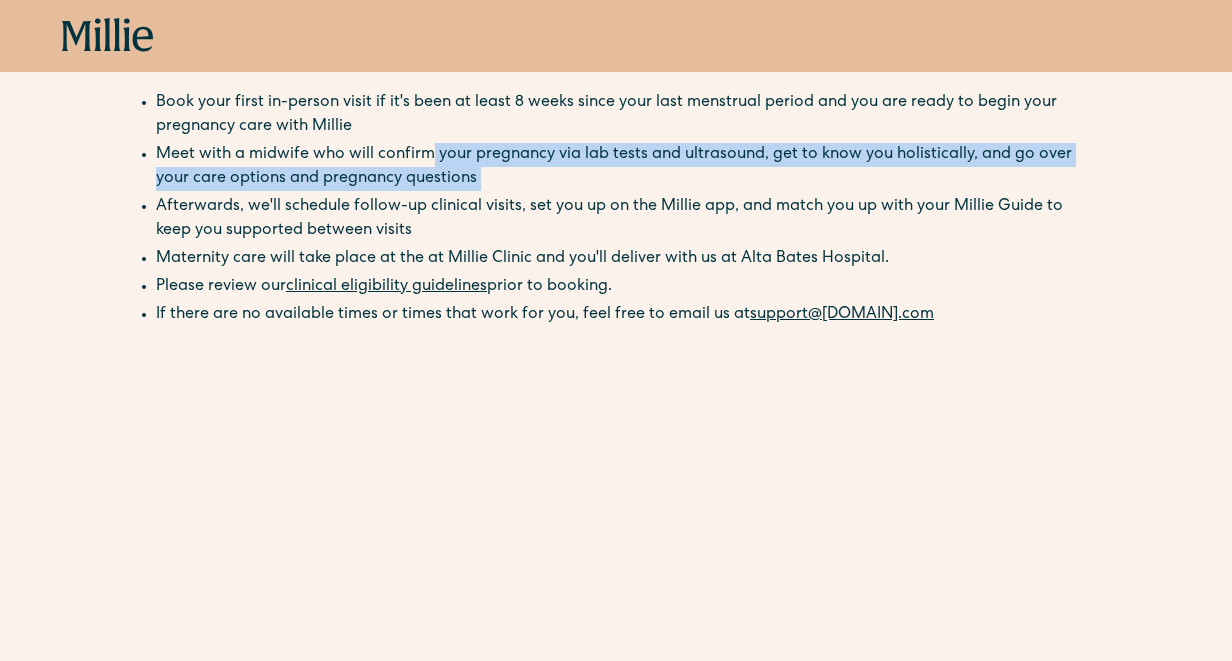 drag, startPoint x: 424, startPoint y: 157, endPoint x: 440, endPoint y: 193, distance: 39.39543 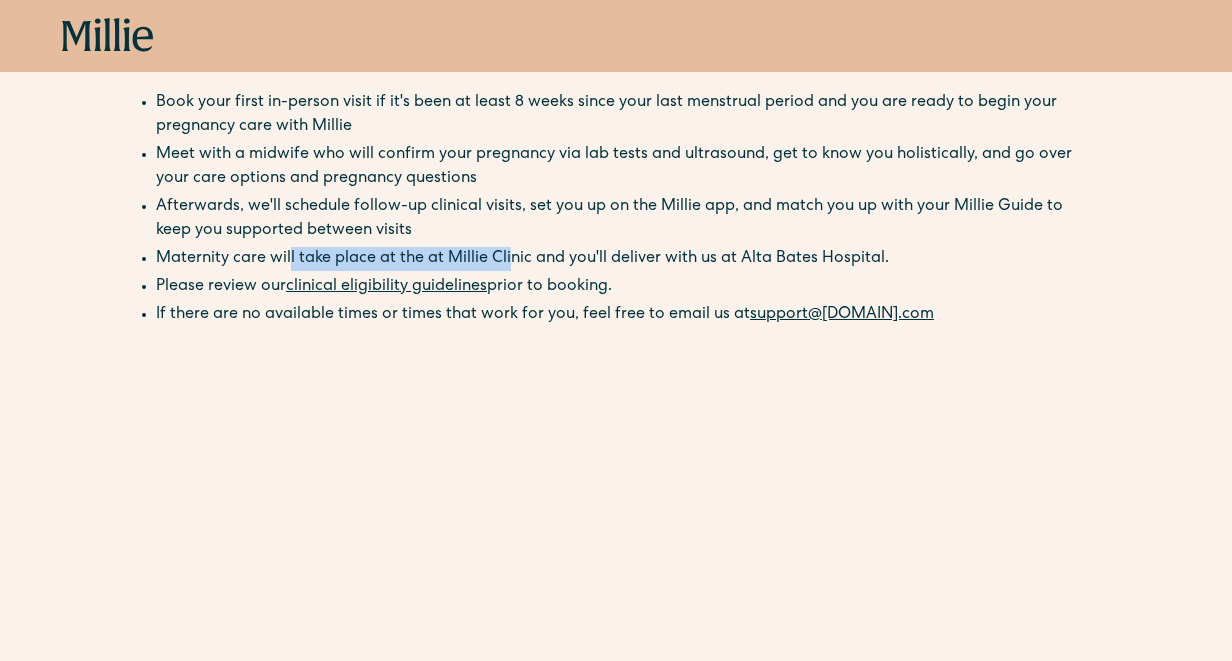 drag, startPoint x: 288, startPoint y: 255, endPoint x: 508, endPoint y: 265, distance: 220.22716 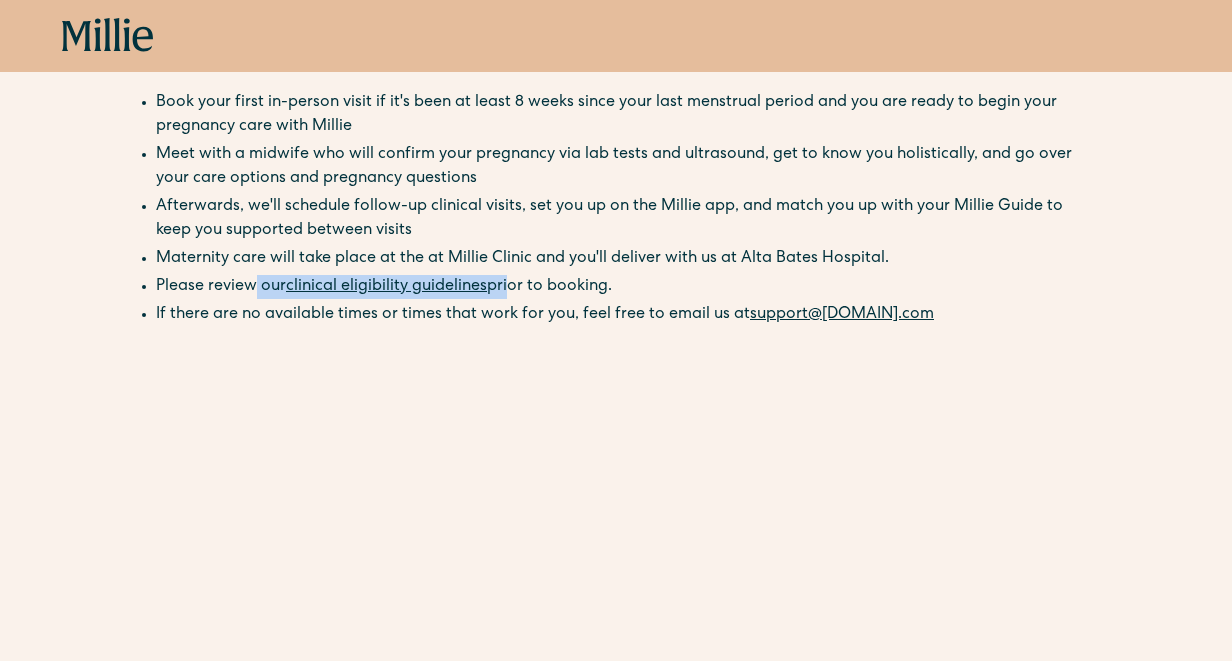 drag, startPoint x: 251, startPoint y: 292, endPoint x: 508, endPoint y: 278, distance: 257.38104 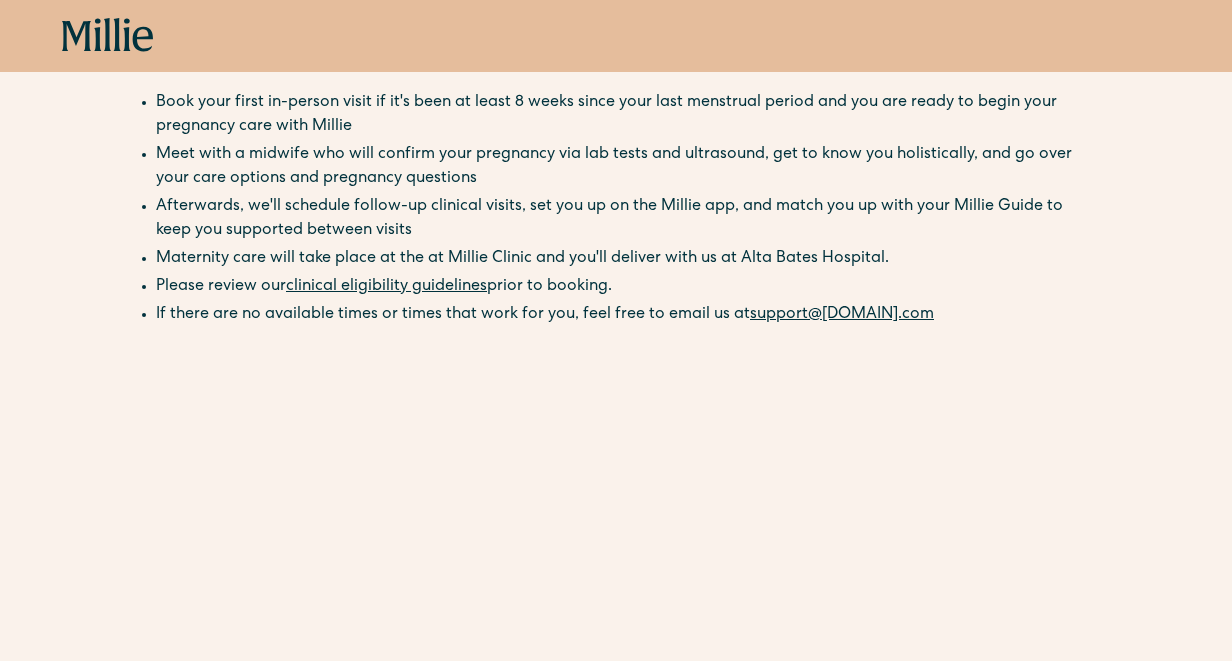click on "clinical eligibility guidelines" at bounding box center [386, 287] 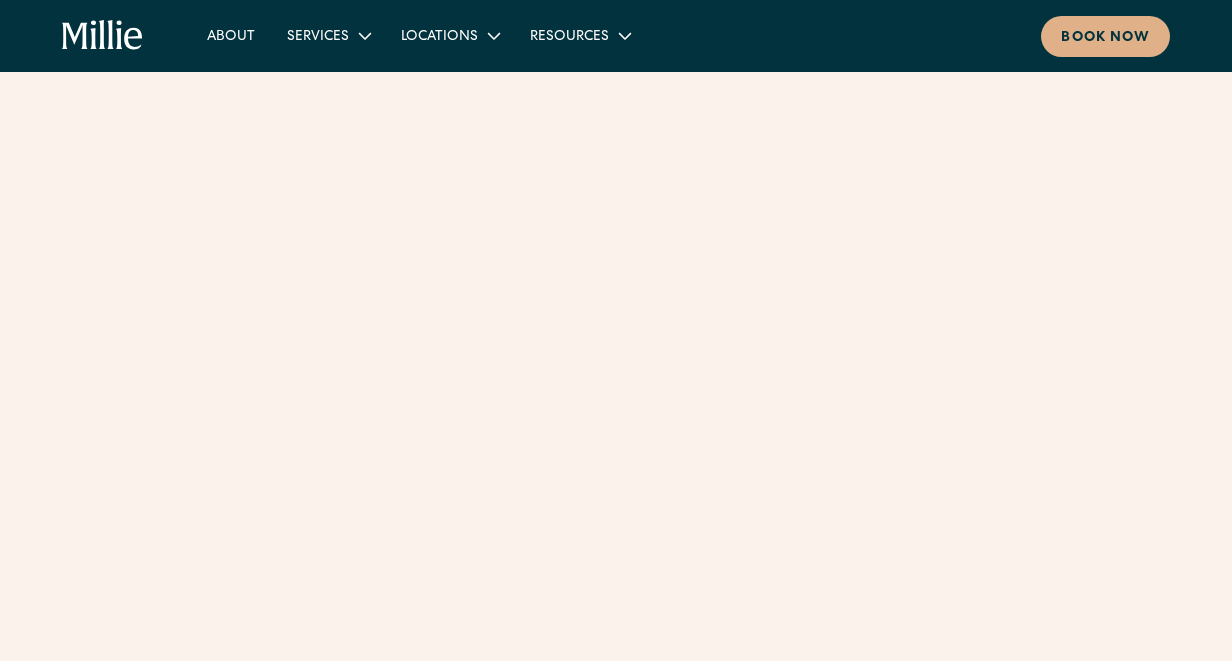 scroll, scrollTop: 0, scrollLeft: 0, axis: both 